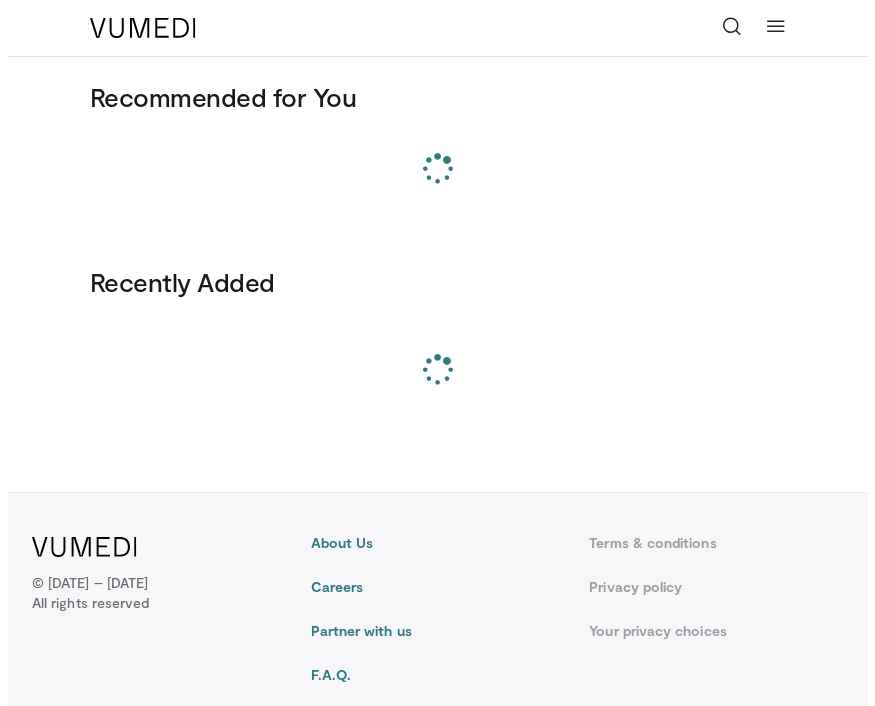 scroll, scrollTop: 0, scrollLeft: 0, axis: both 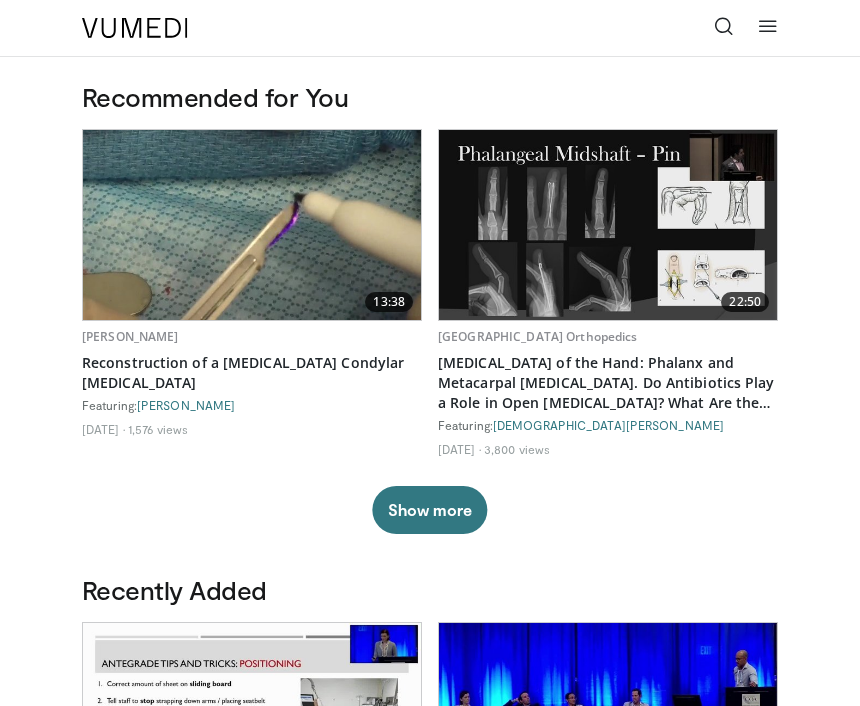 click at bounding box center [724, 26] 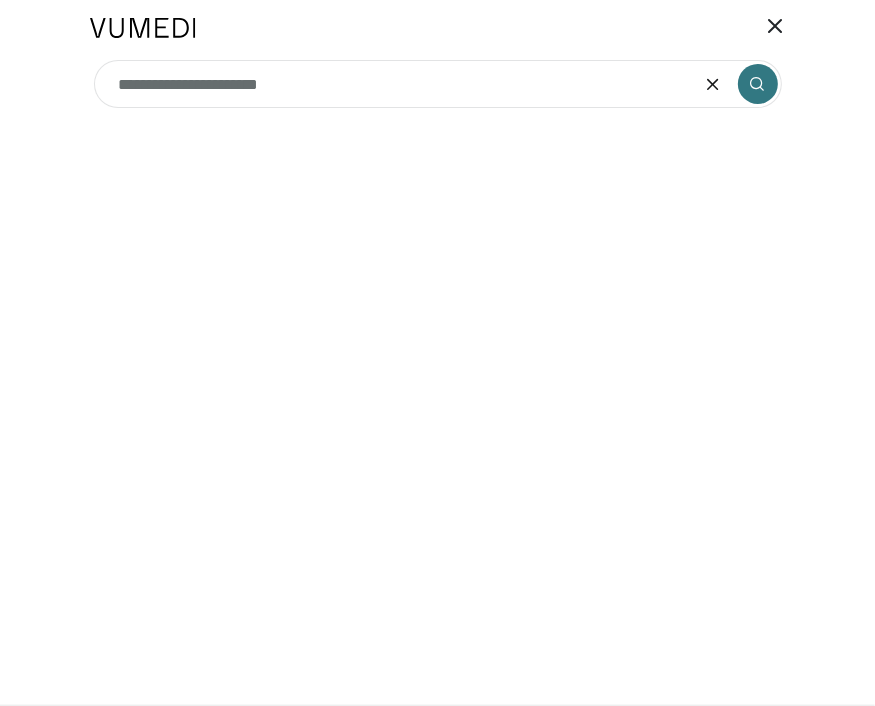 type on "**********" 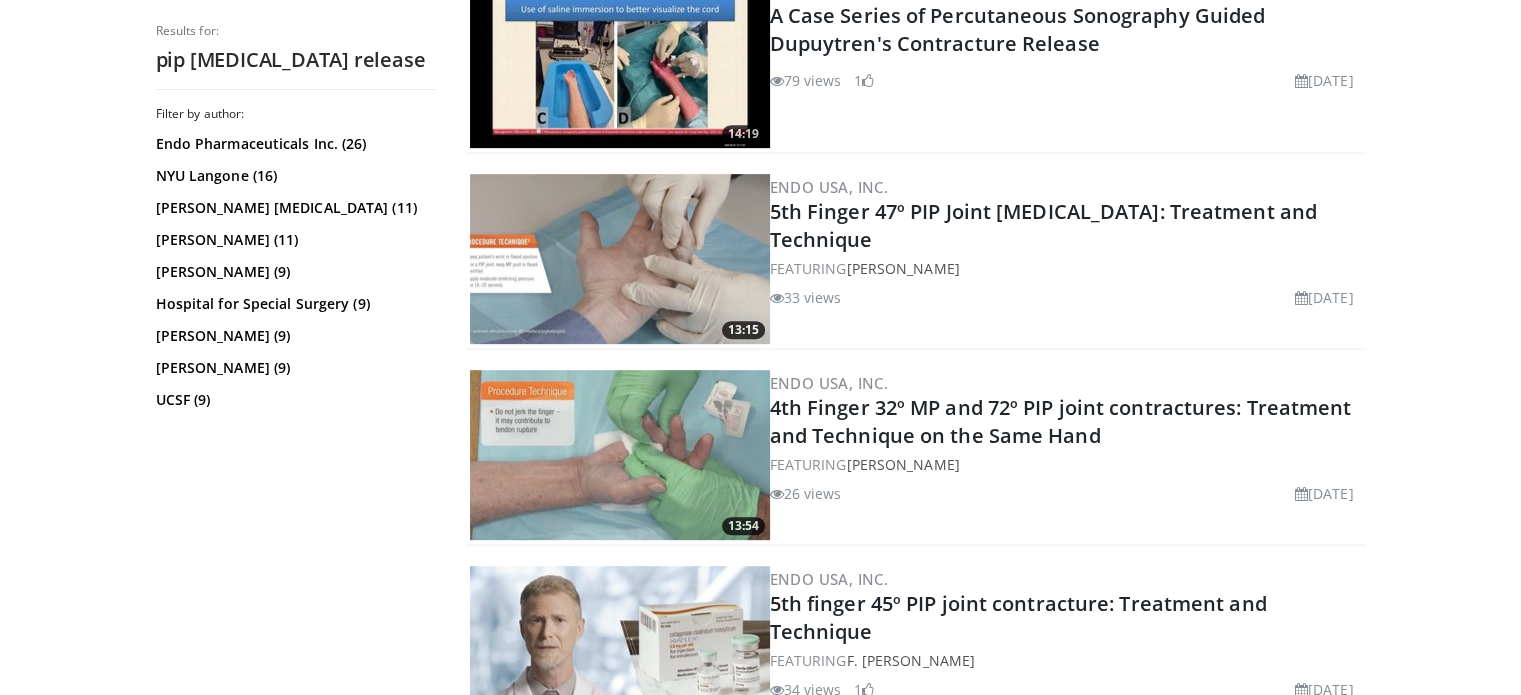 scroll, scrollTop: 840, scrollLeft: 0, axis: vertical 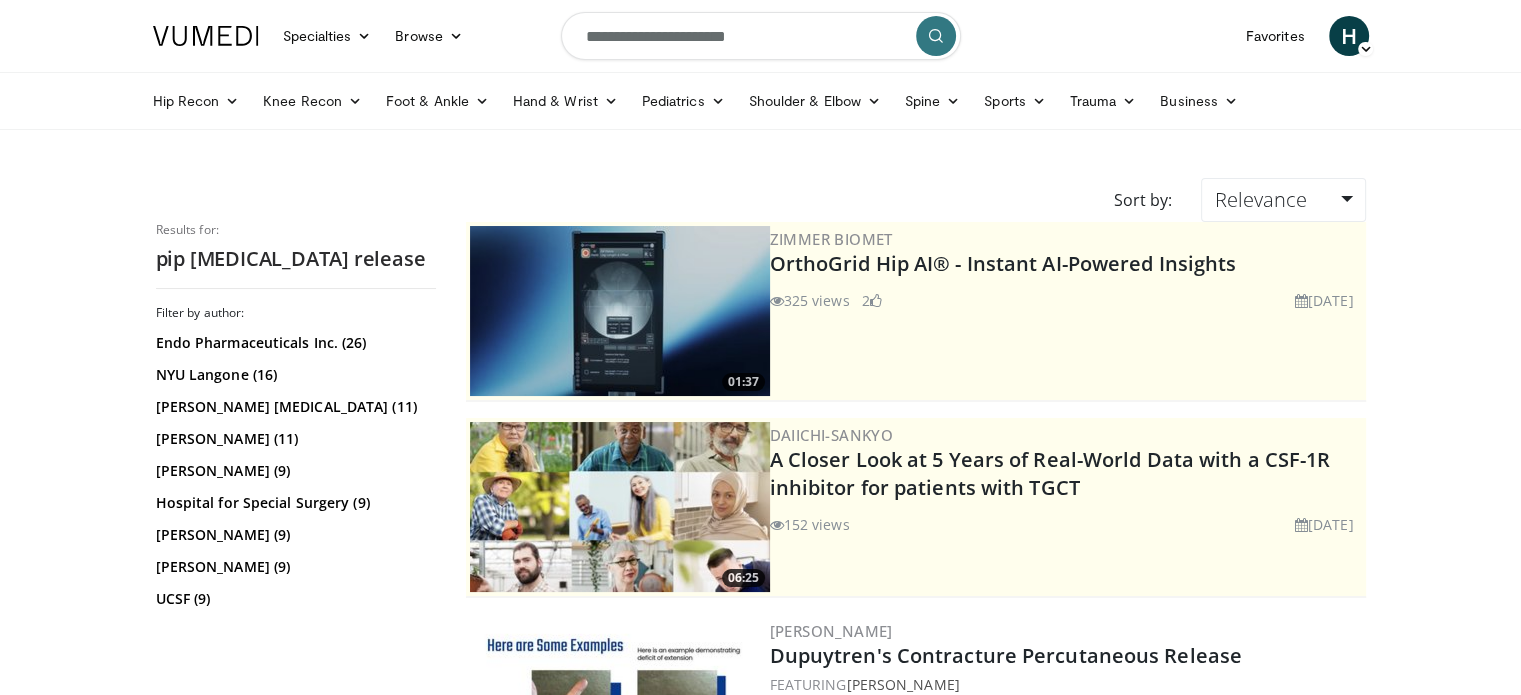 drag, startPoint x: 703, startPoint y: 166, endPoint x: 584, endPoint y: 39, distance: 174.04022 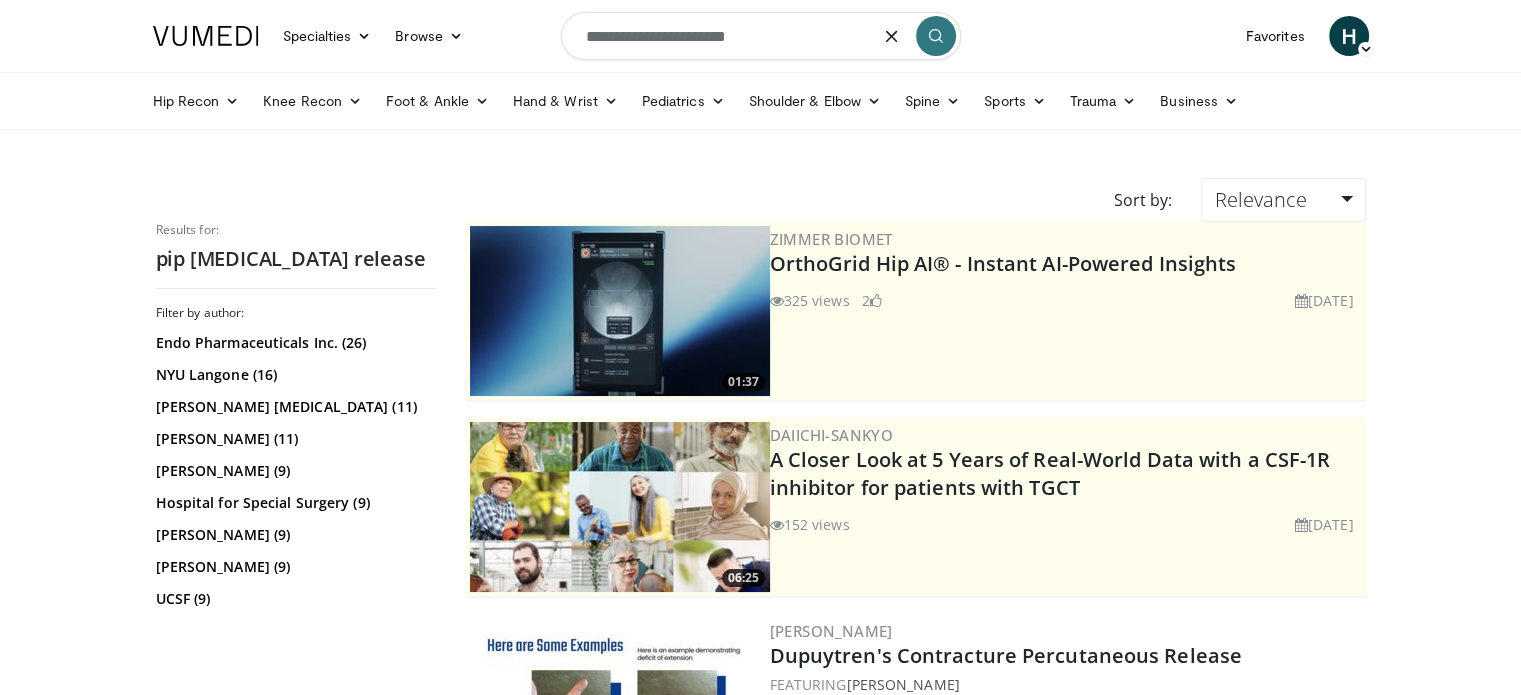 click on "**********" at bounding box center (761, 36) 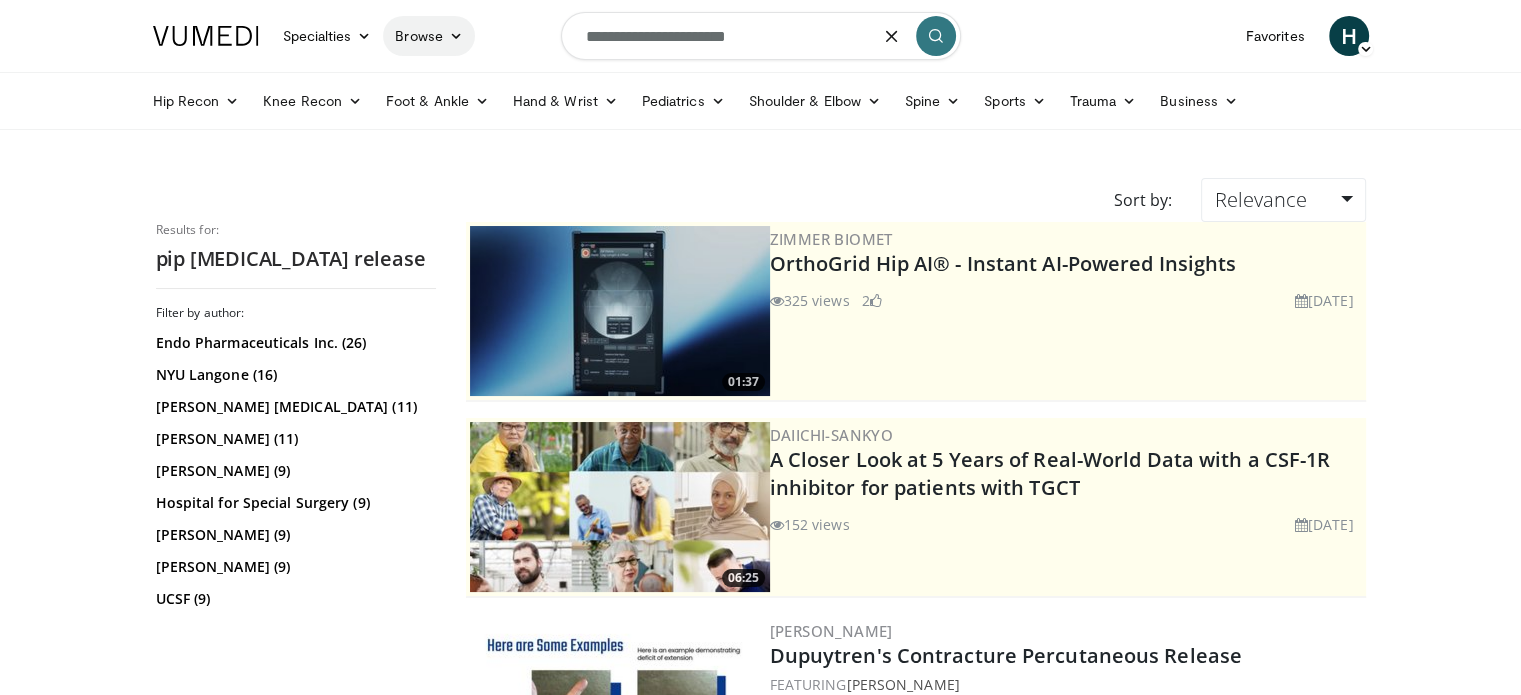 drag, startPoint x: 604, startPoint y: 35, endPoint x: 472, endPoint y: 39, distance: 132.0606 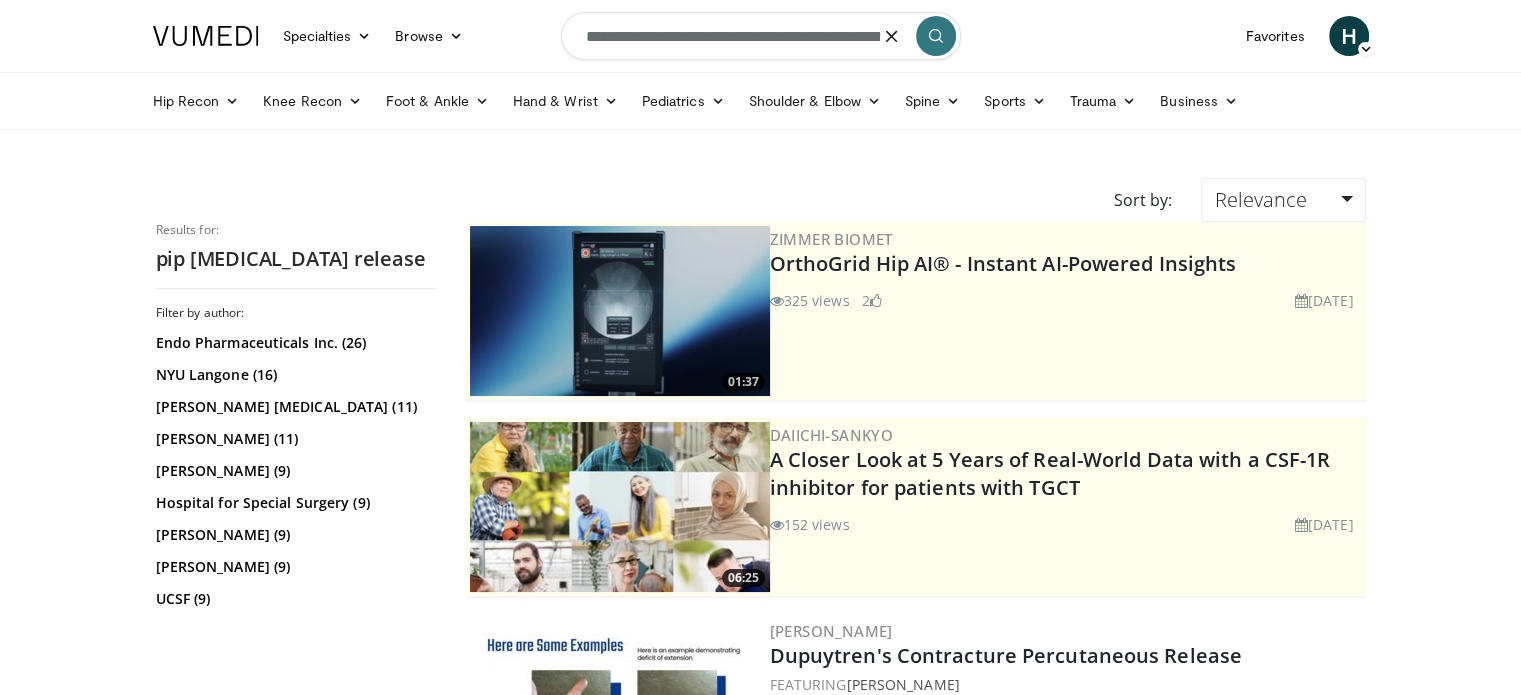 type on "**********" 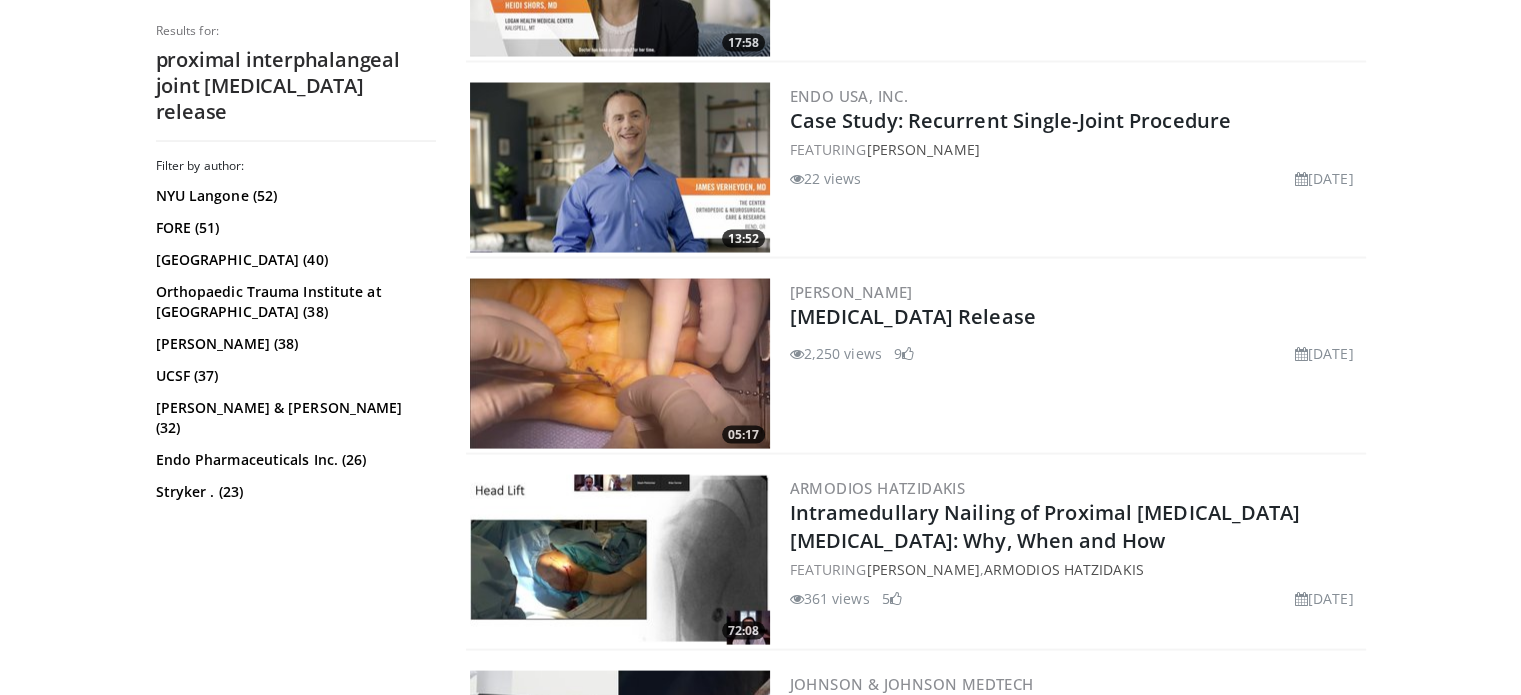 scroll, scrollTop: 3870, scrollLeft: 0, axis: vertical 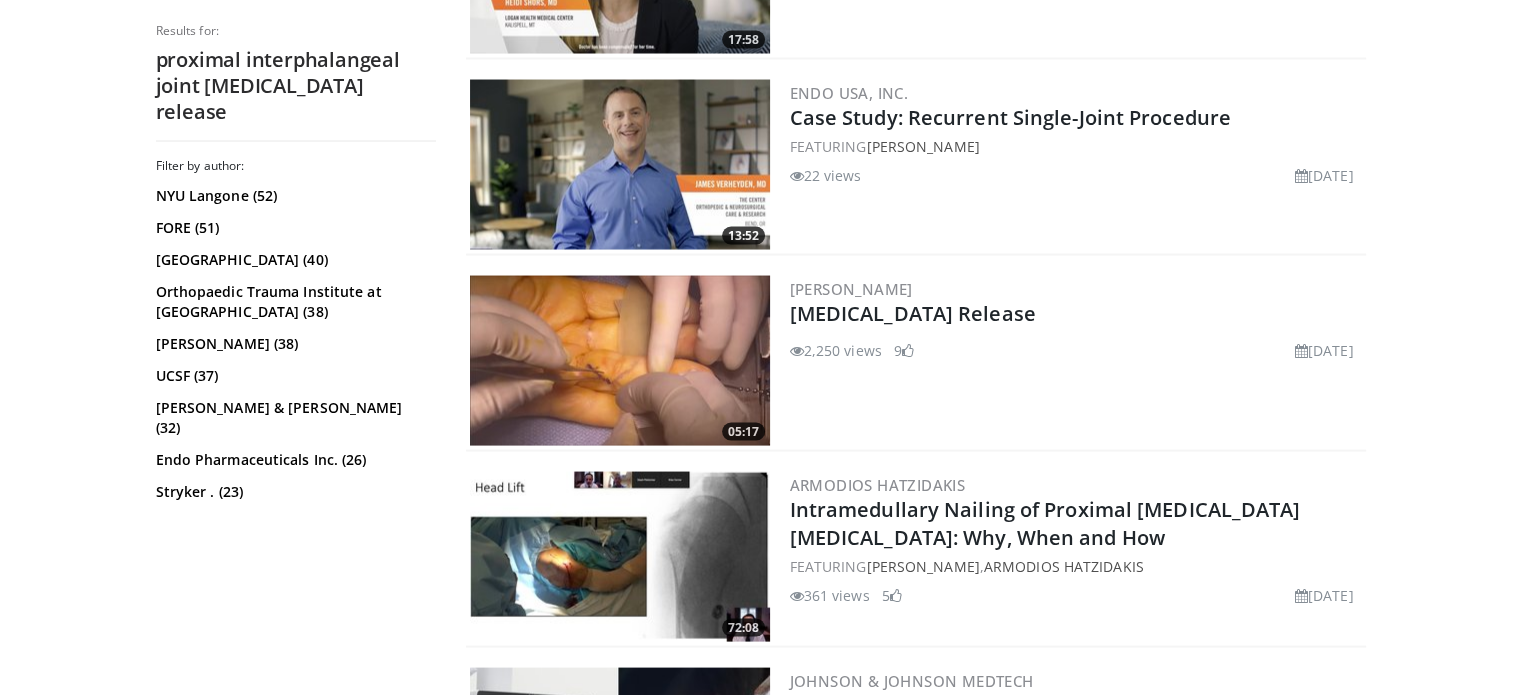 click at bounding box center (620, 165) 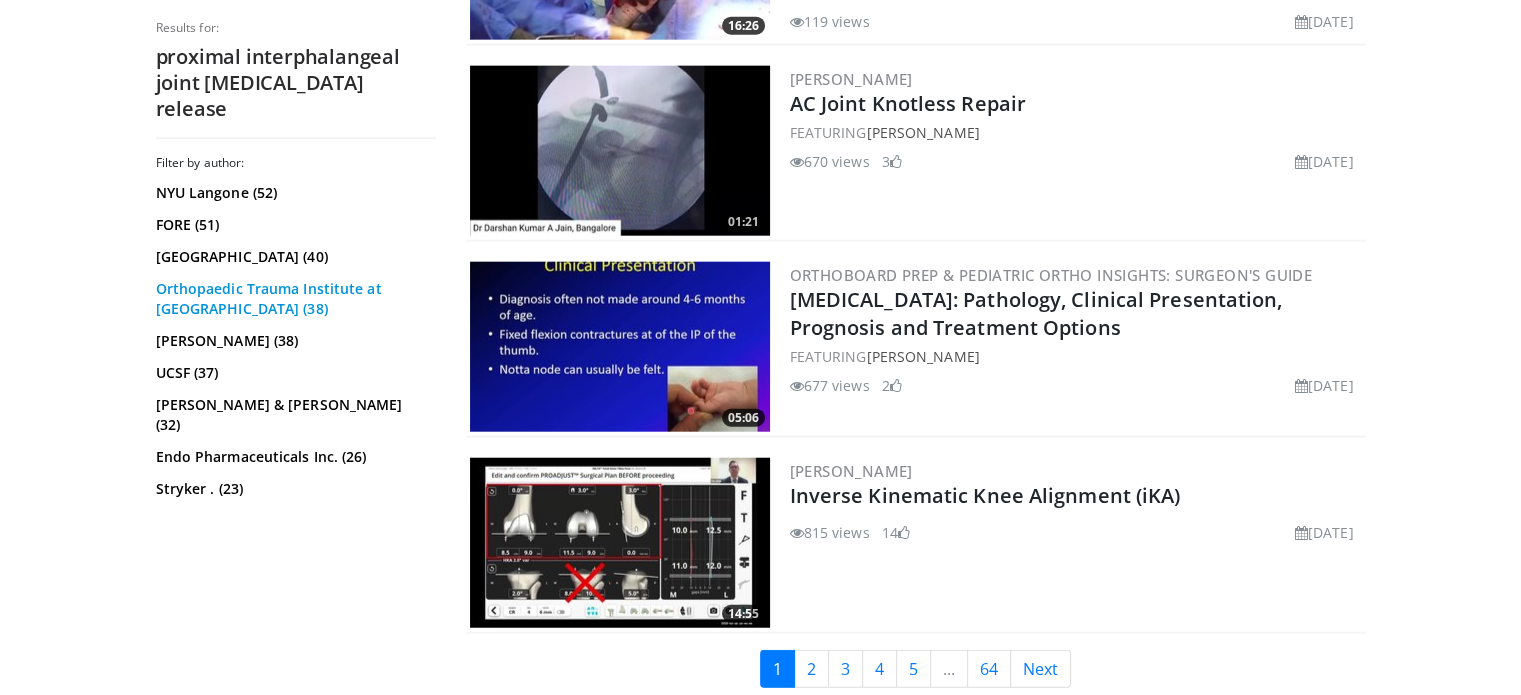 scroll, scrollTop: 4870, scrollLeft: 0, axis: vertical 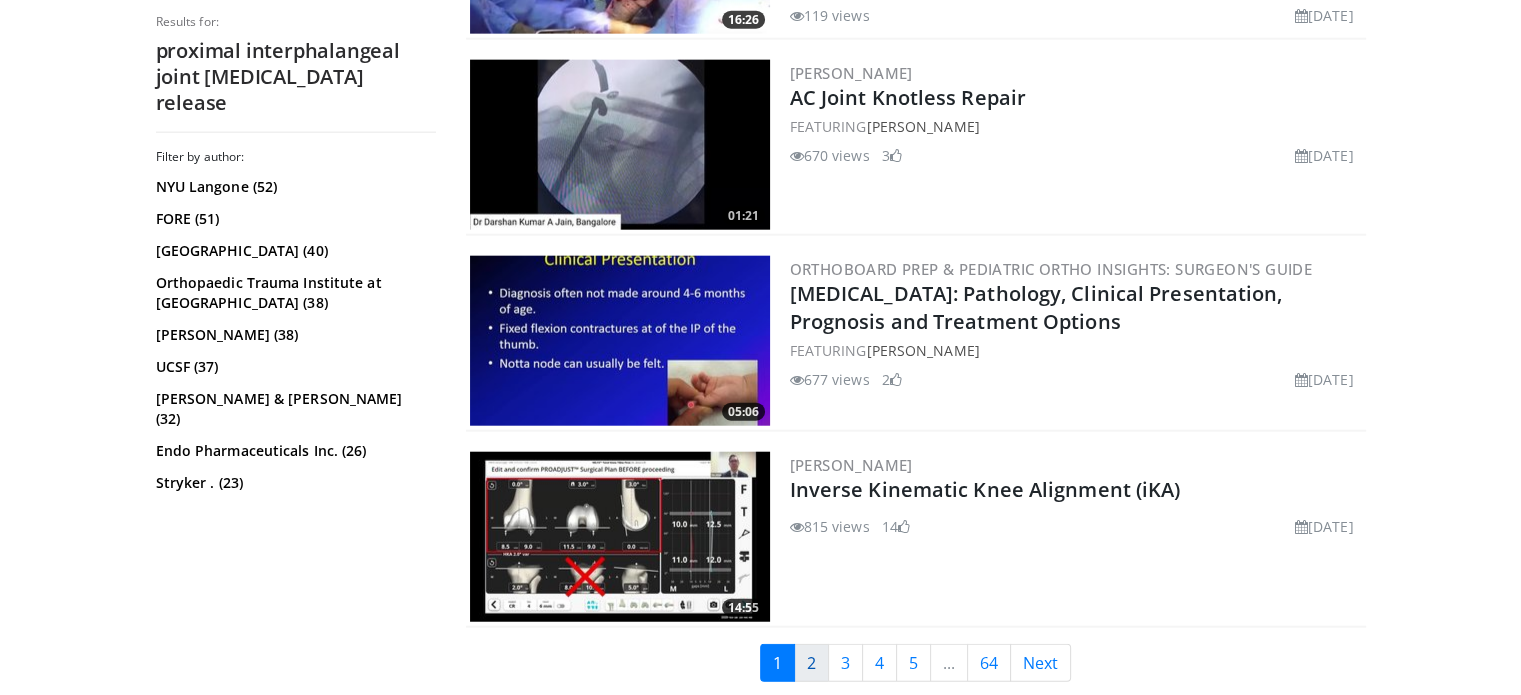 click on "2" at bounding box center (811, 663) 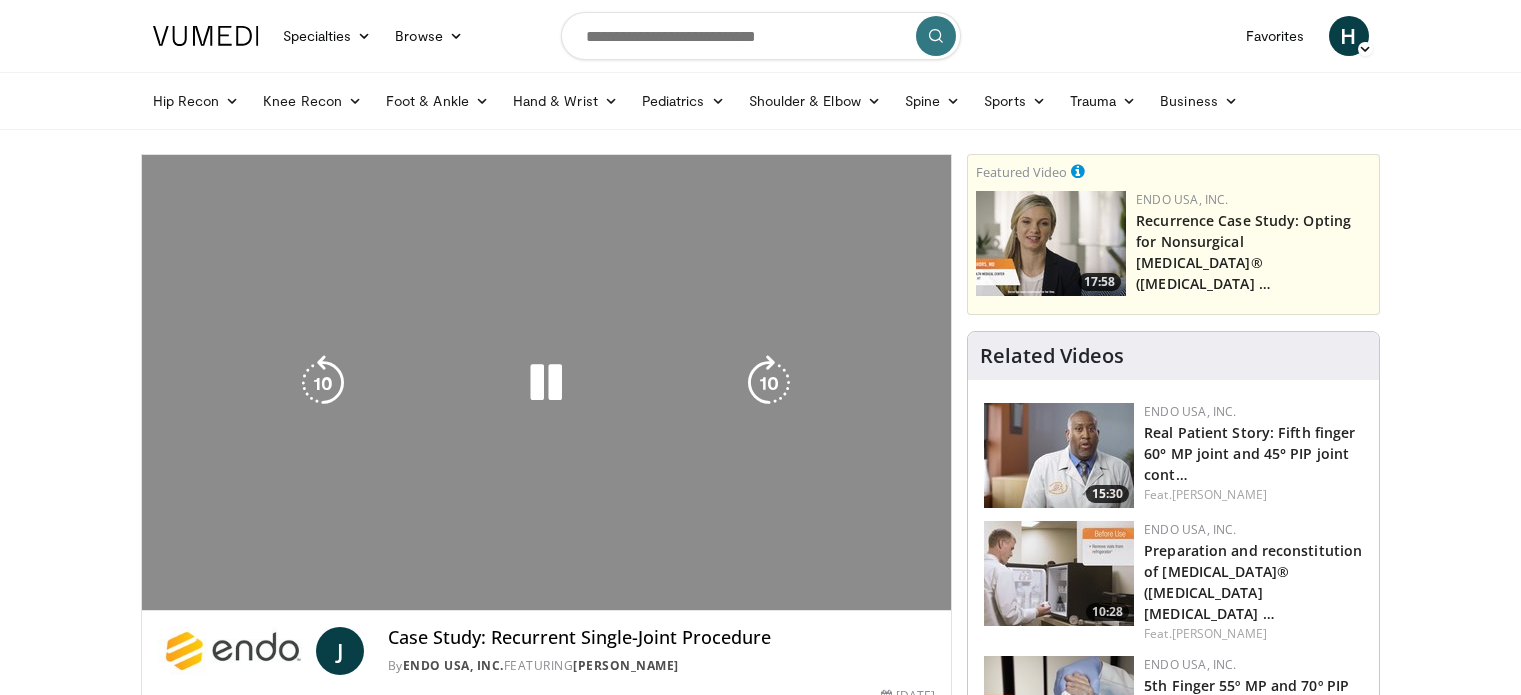 scroll, scrollTop: 0, scrollLeft: 0, axis: both 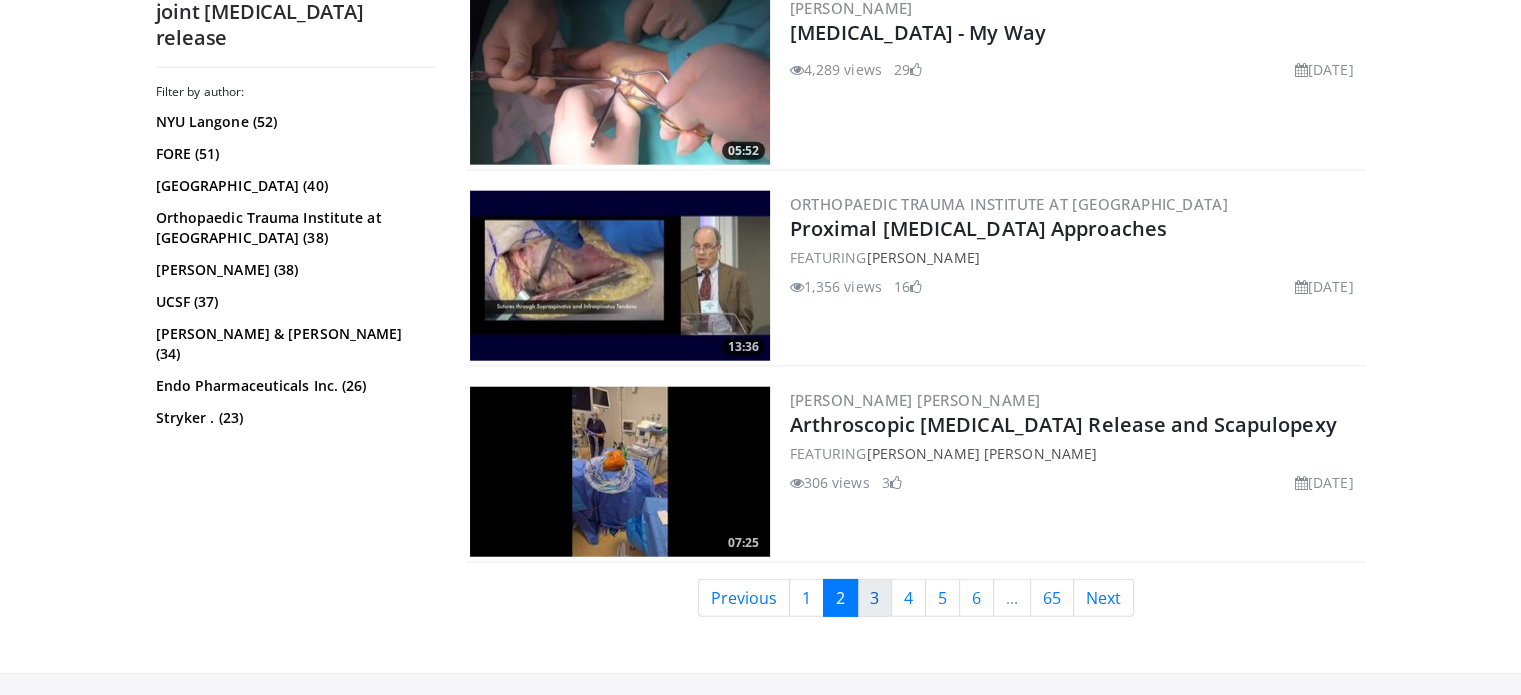 click on "3" at bounding box center (874, 598) 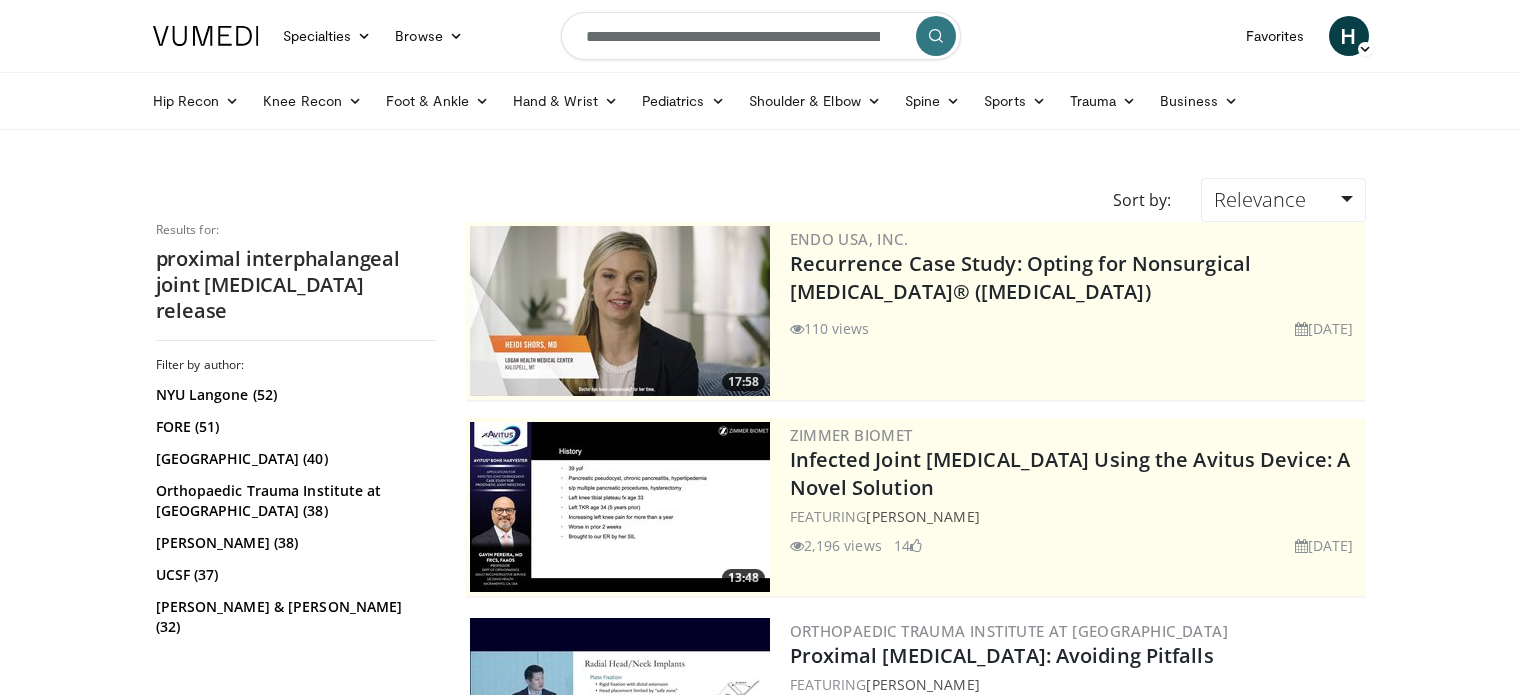 scroll, scrollTop: 0, scrollLeft: 0, axis: both 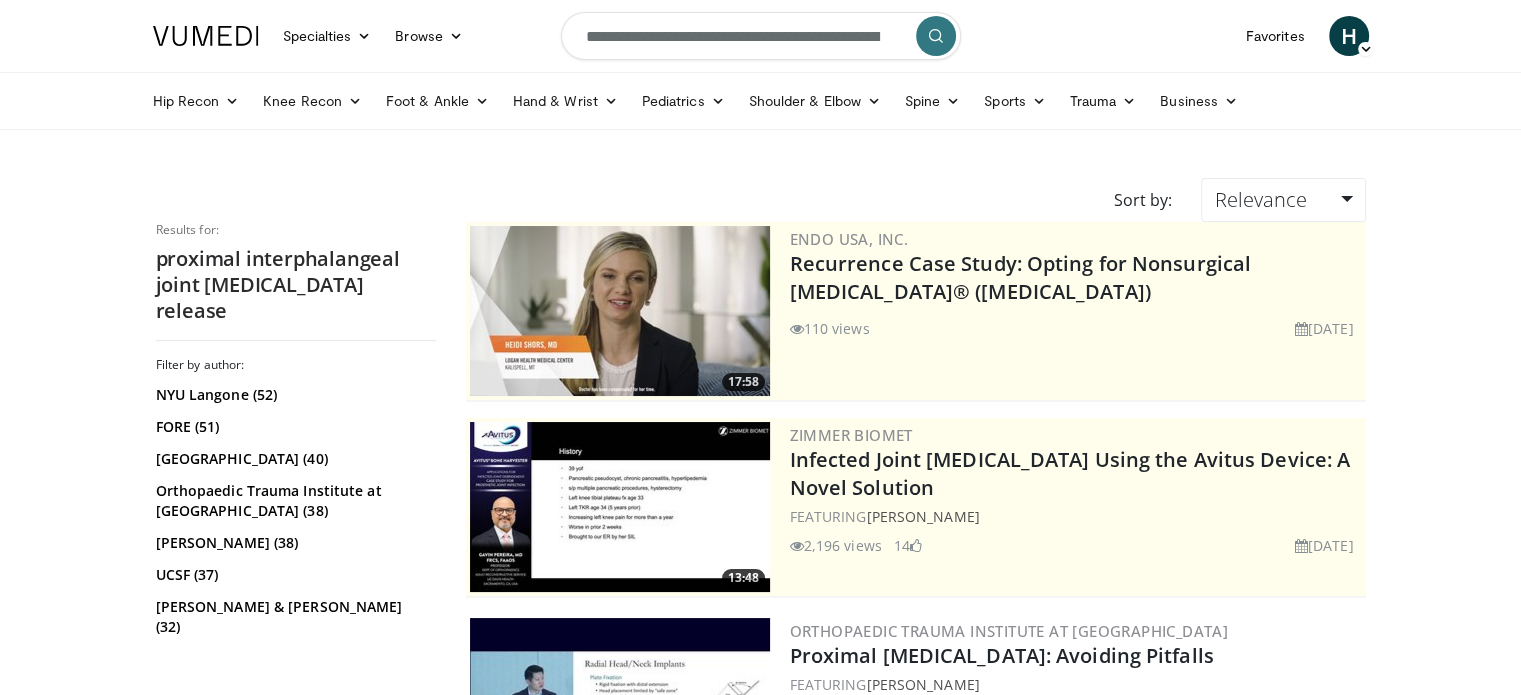 click on "[PERSON_NAME] Biomet
Infected Joint [MEDICAL_DATA] Using the Avitus Device: A Novel Solution
FEATURING
[PERSON_NAME]
2,196 views
[DATE]
14" at bounding box center (1076, 507) 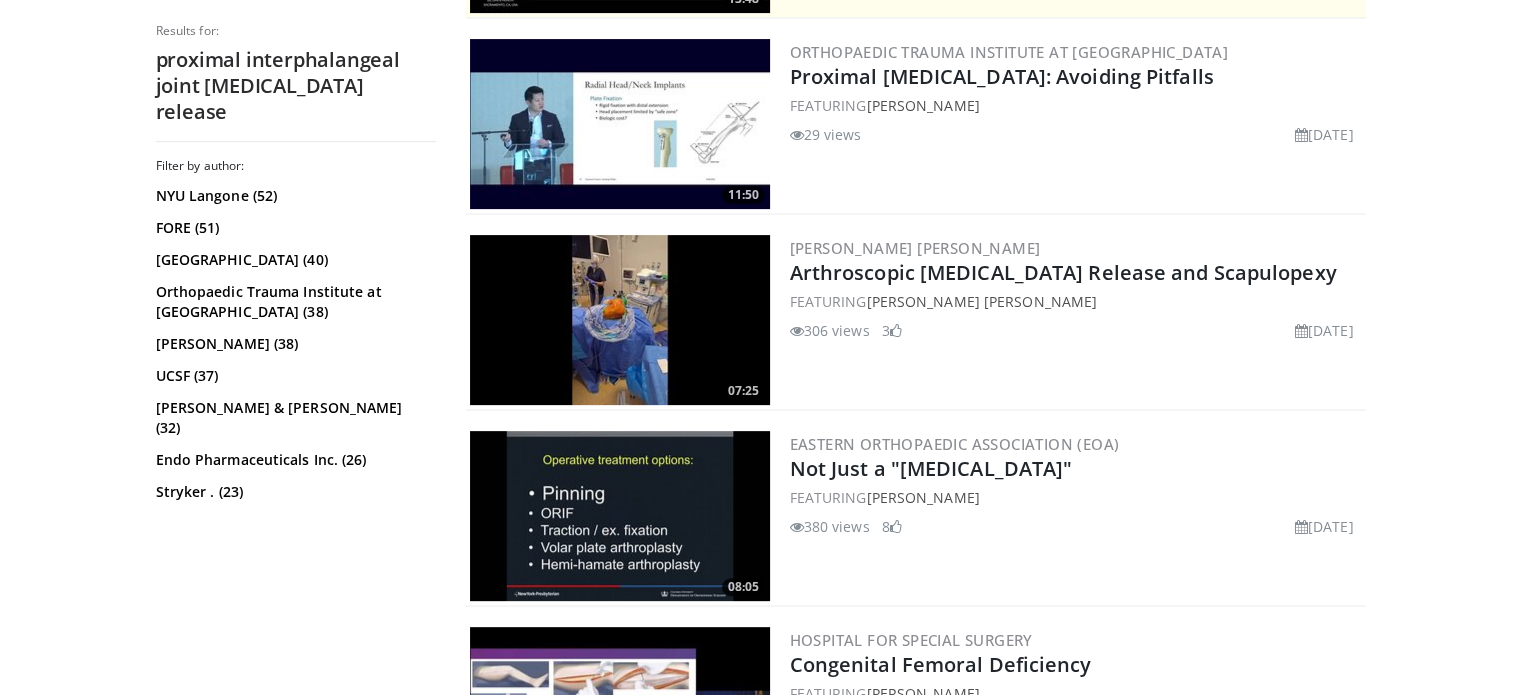 scroll, scrollTop: 0, scrollLeft: 0, axis: both 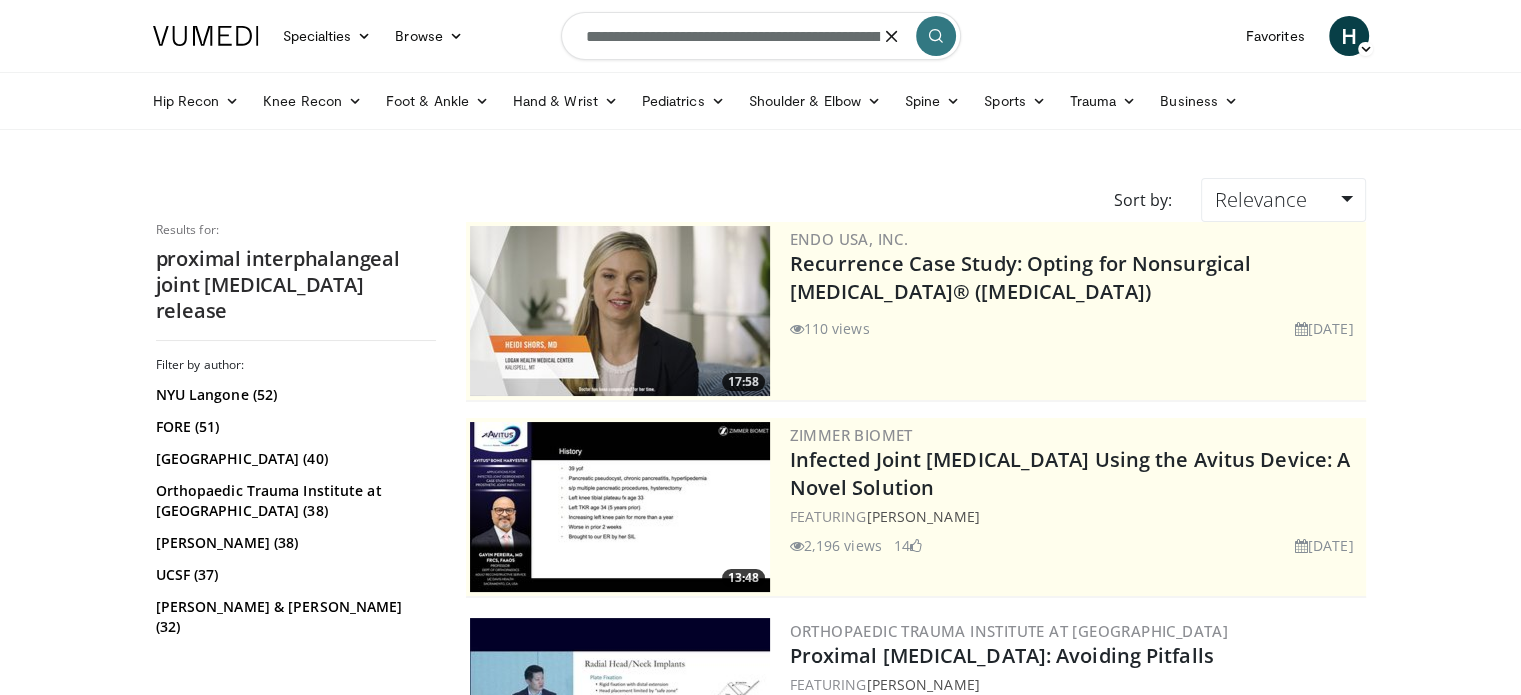 click on "**********" at bounding box center (761, 36) 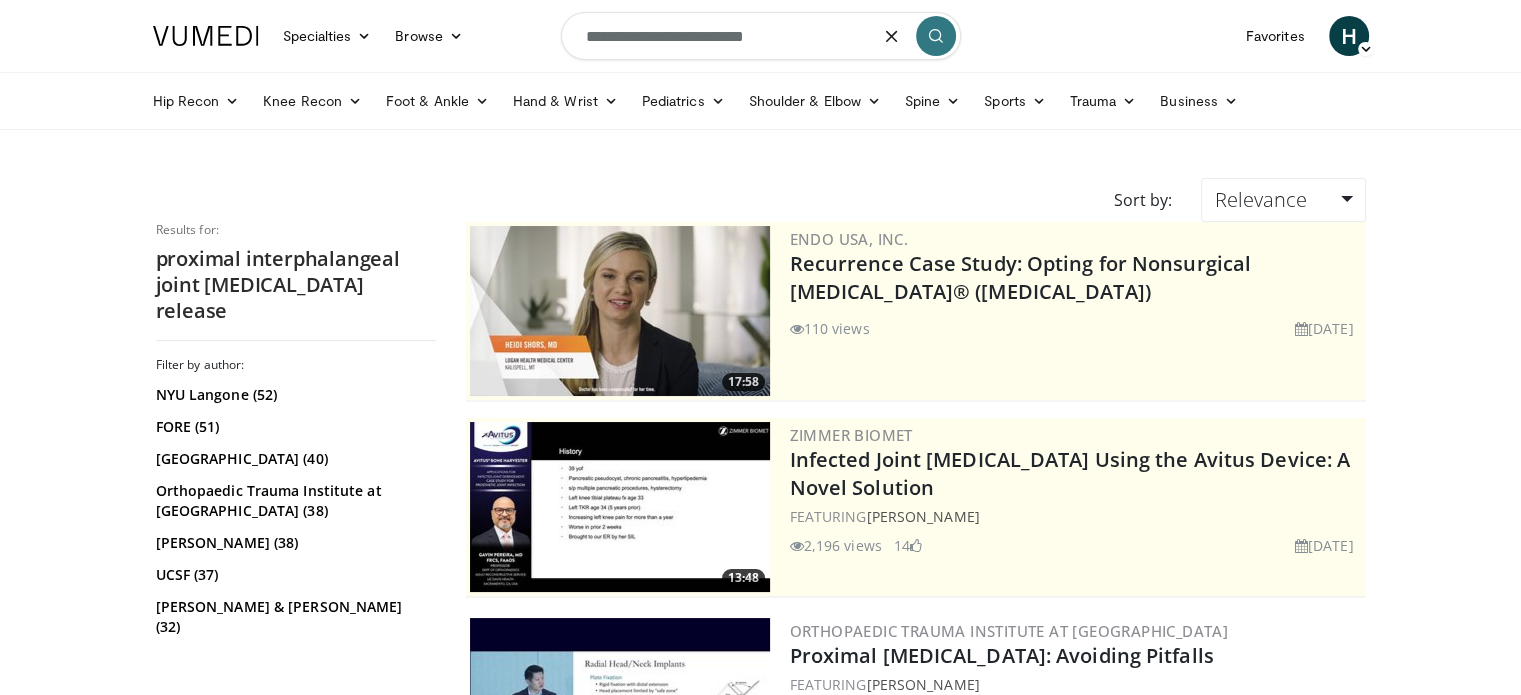 type on "**********" 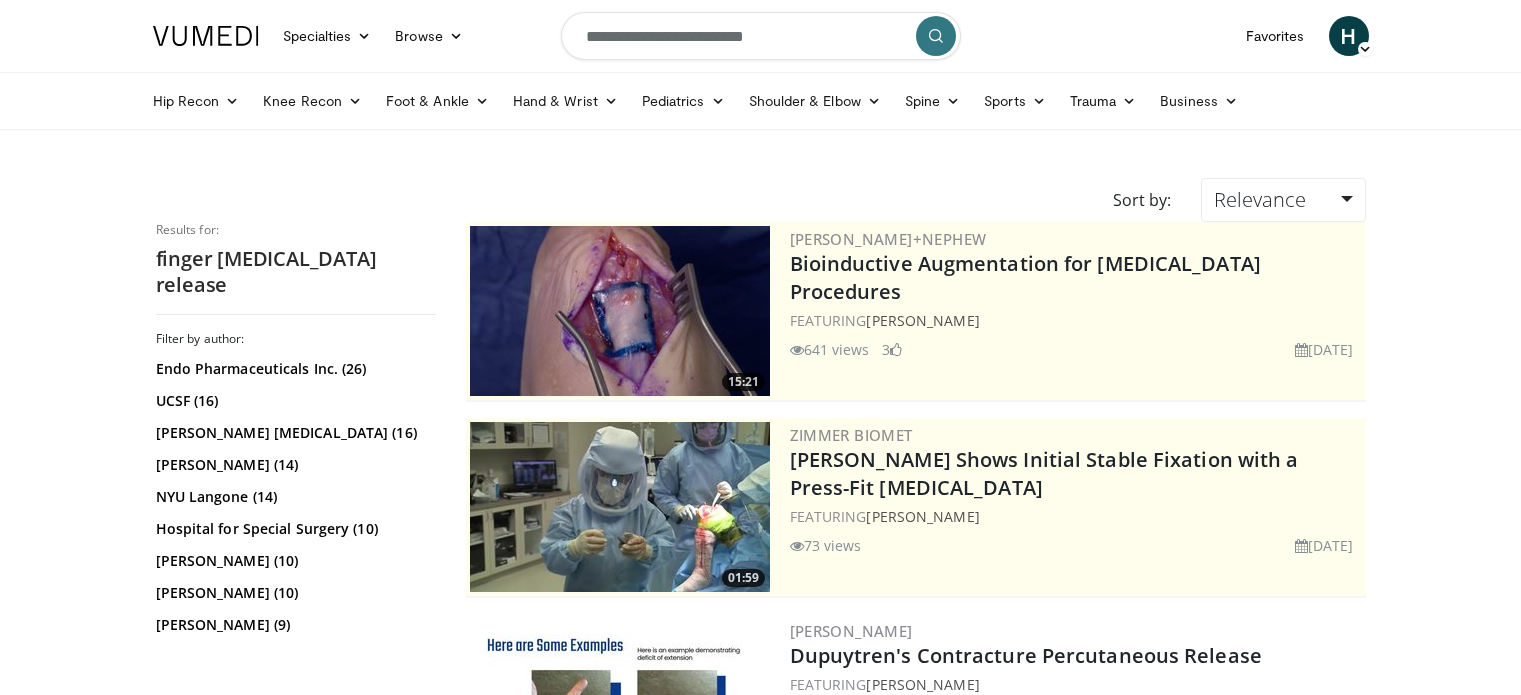 scroll, scrollTop: 0, scrollLeft: 0, axis: both 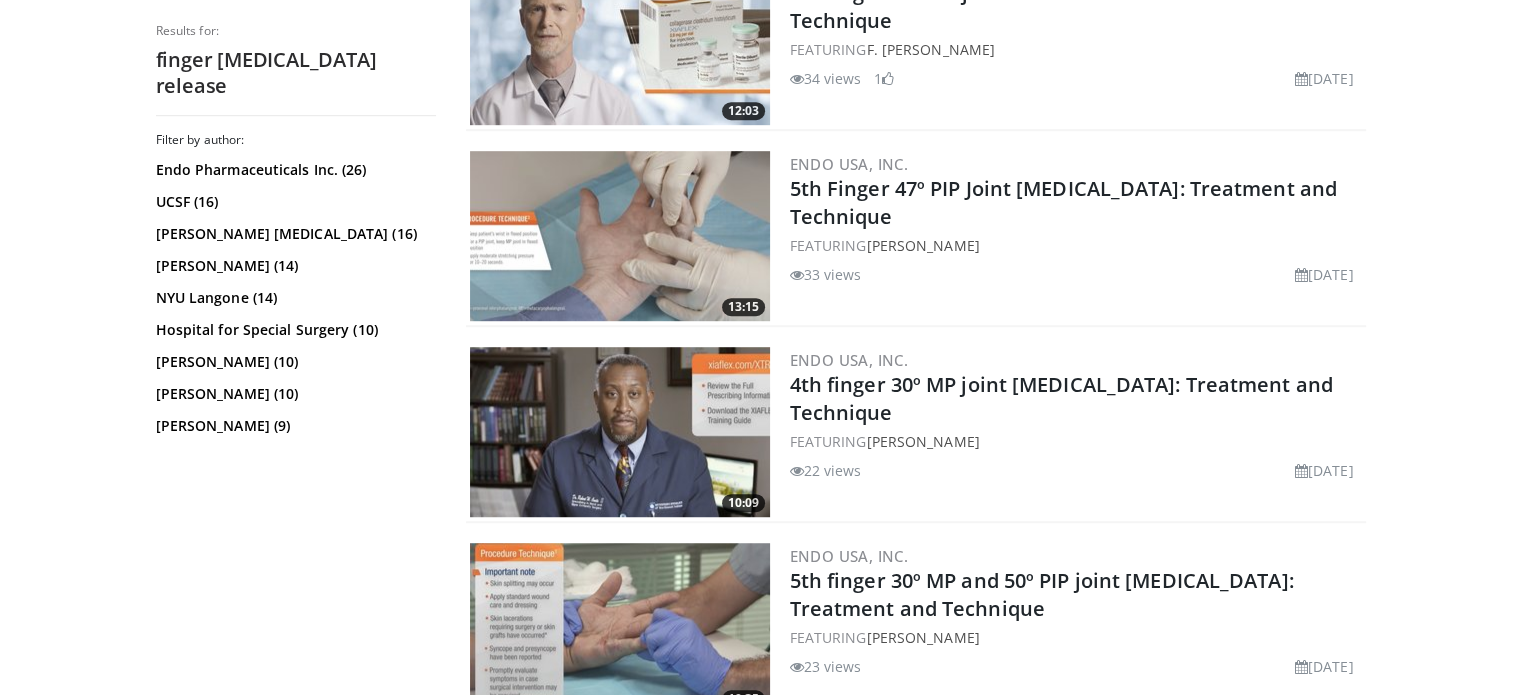 click on "Hospital for Special Surgery (10)" at bounding box center [293, 330] 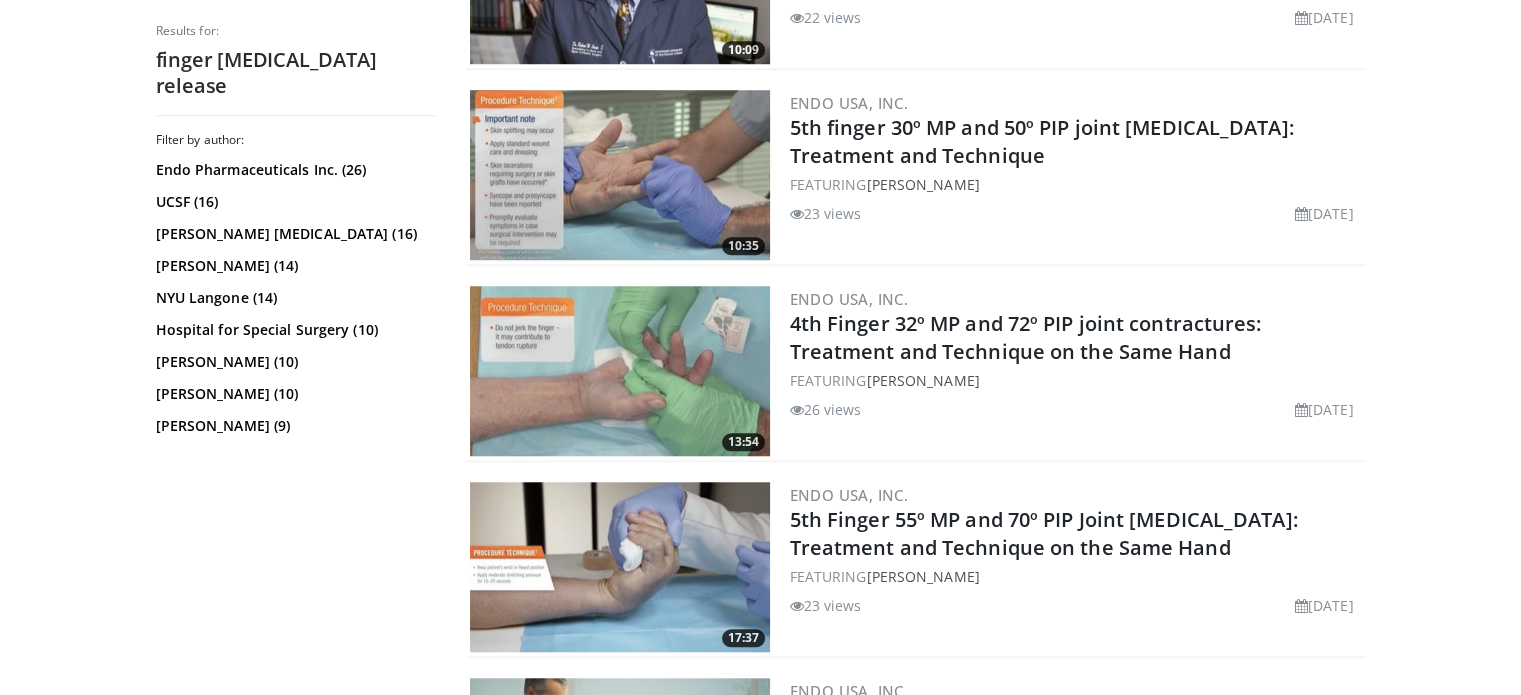 scroll, scrollTop: 1707, scrollLeft: 0, axis: vertical 